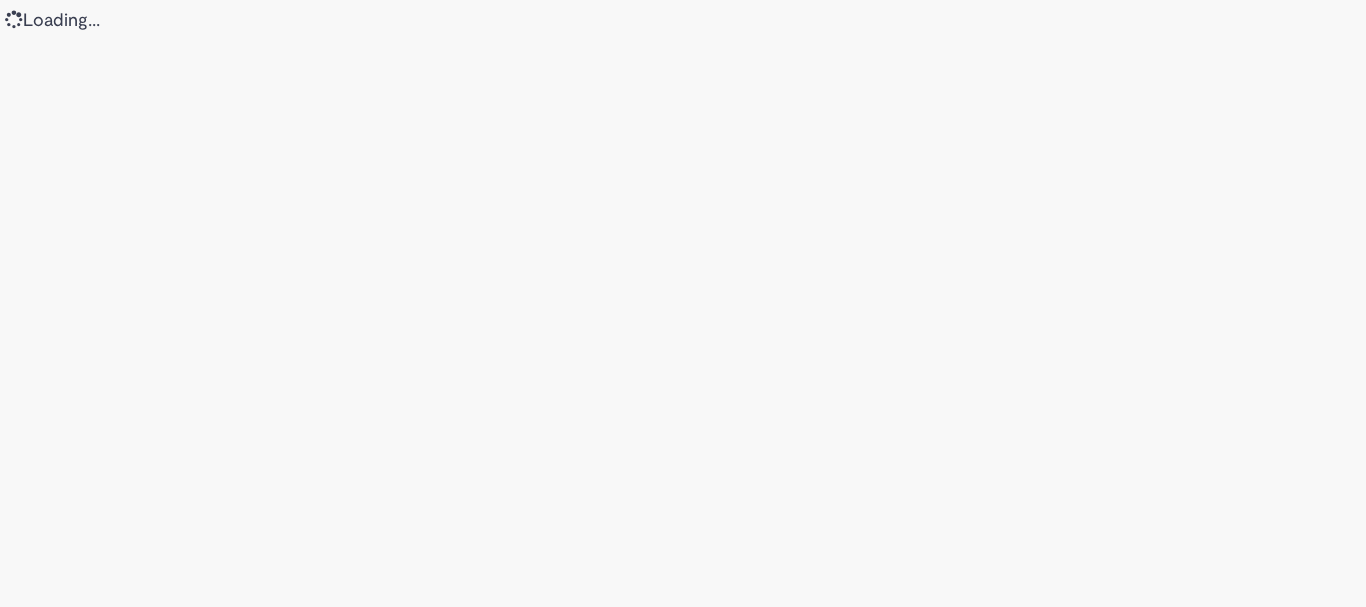 scroll, scrollTop: 0, scrollLeft: 0, axis: both 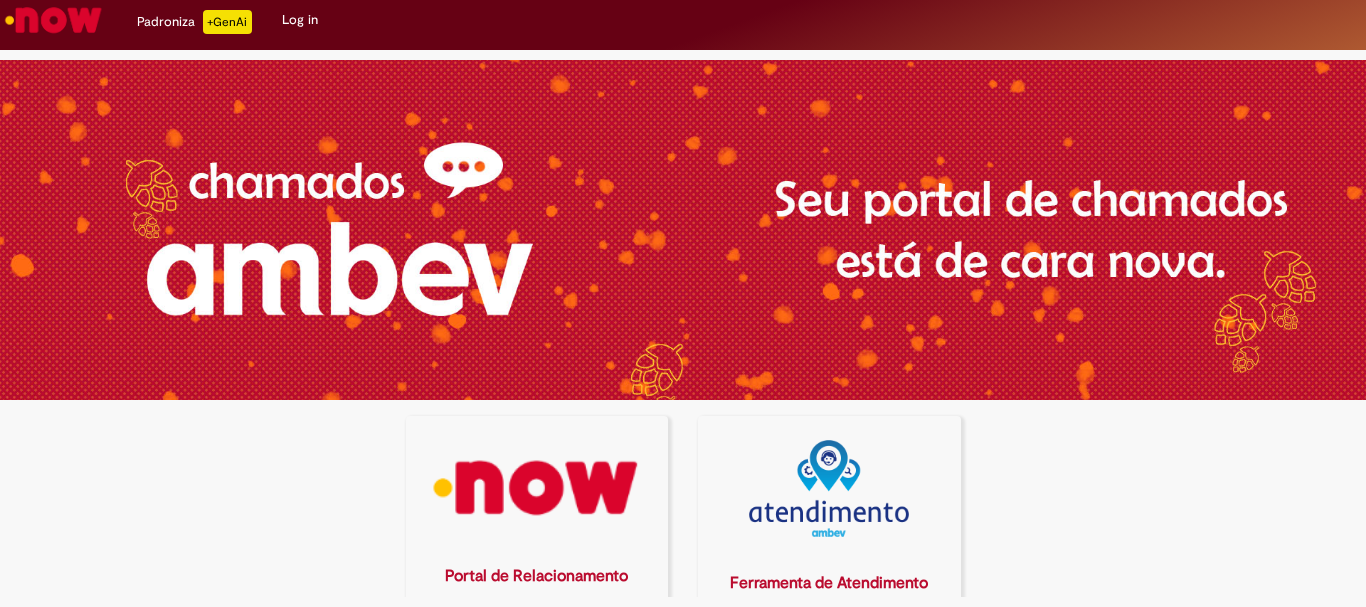 click at bounding box center (536, 488) 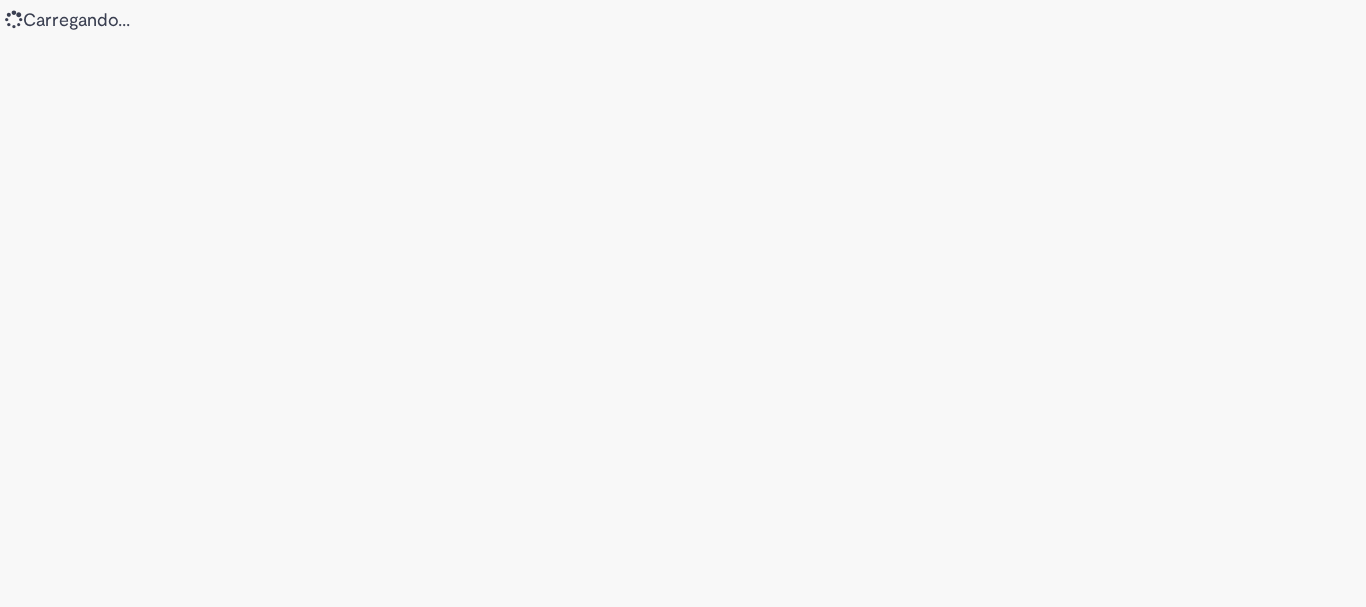 scroll, scrollTop: 0, scrollLeft: 0, axis: both 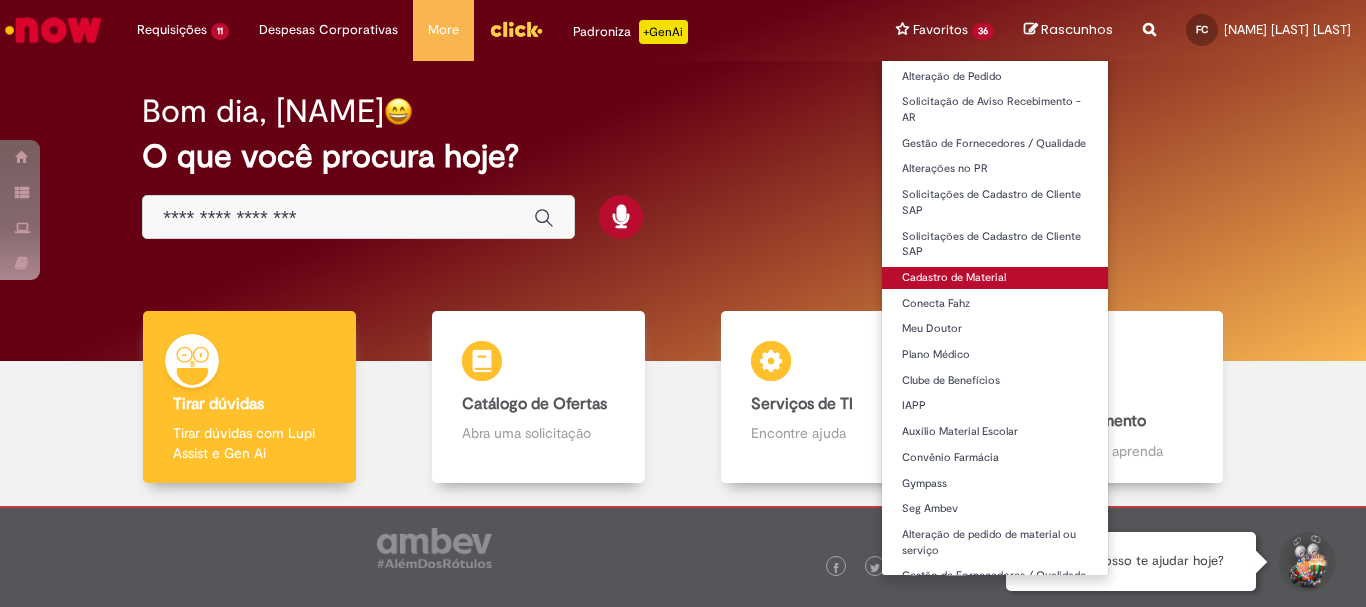 click on "Cadastro de Material" at bounding box center [995, 278] 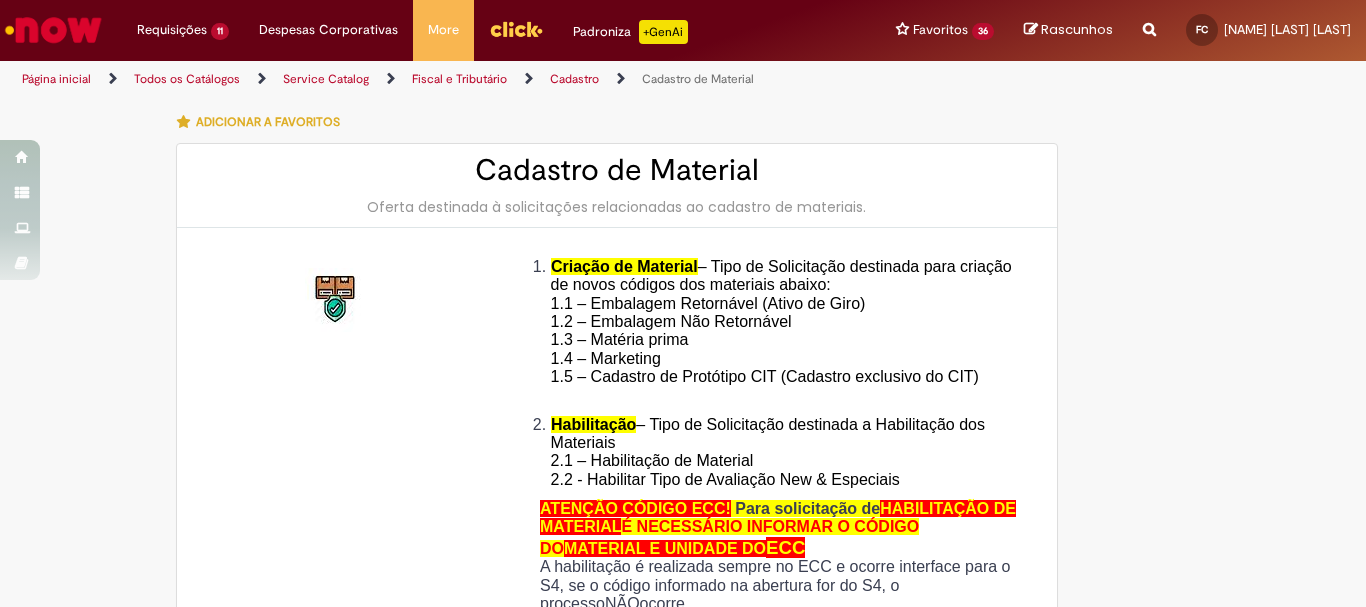type on "********" 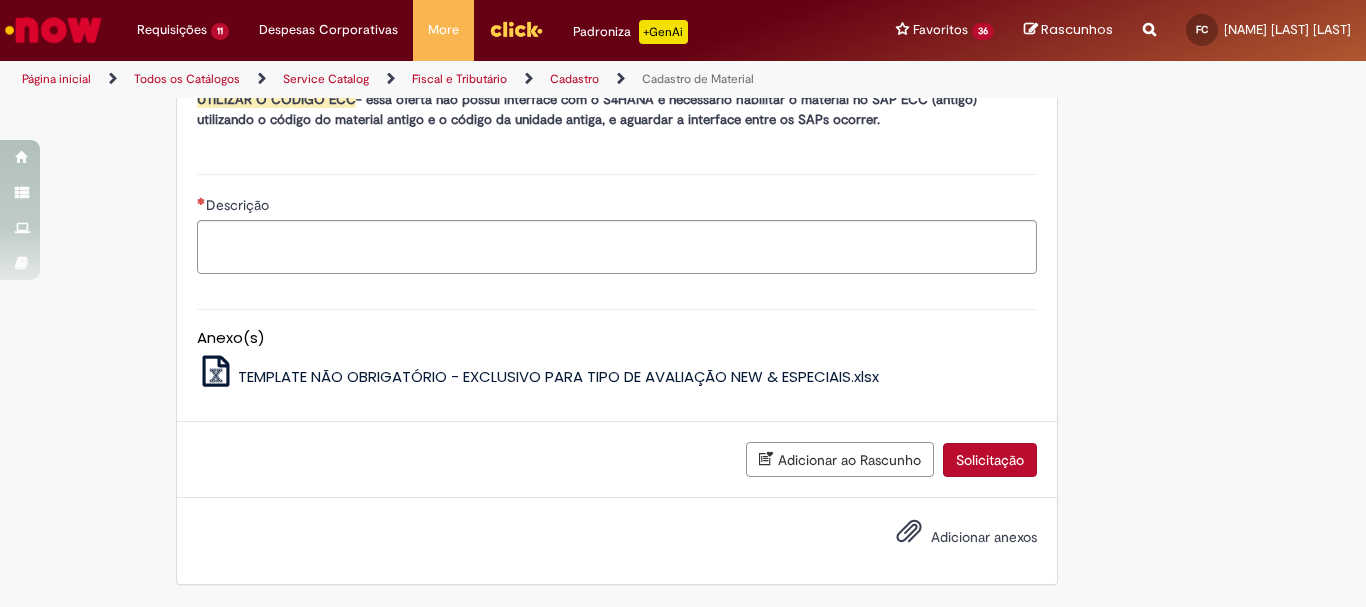 scroll, scrollTop: 984, scrollLeft: 0, axis: vertical 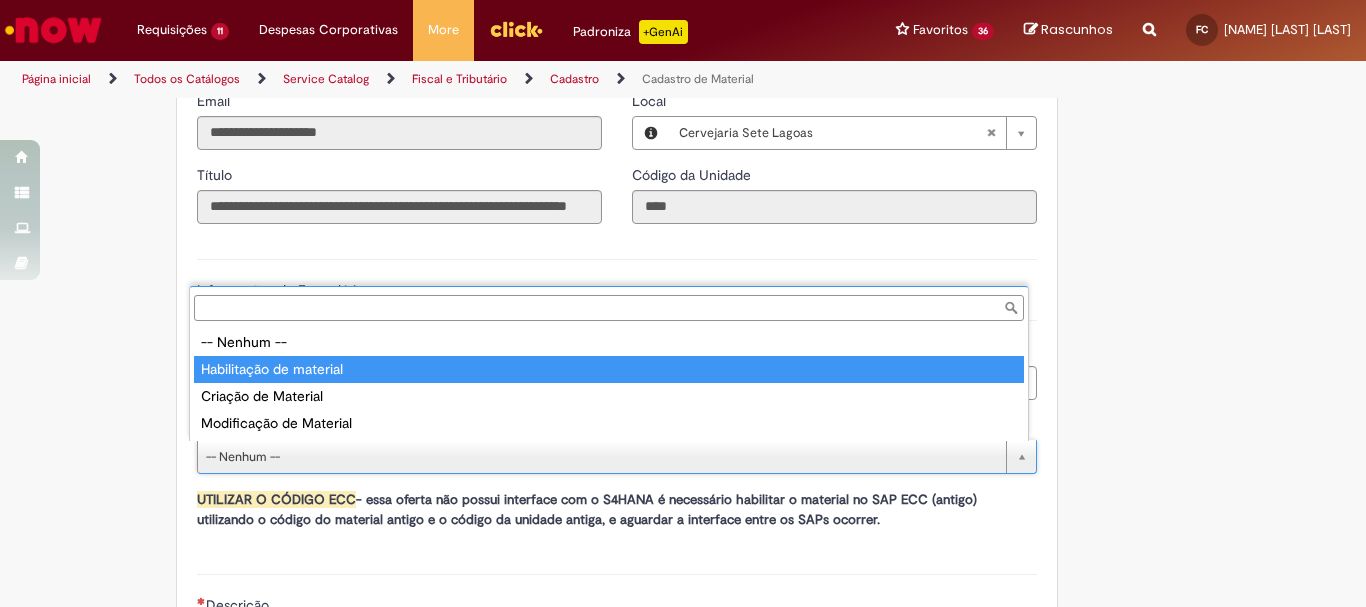type on "**********" 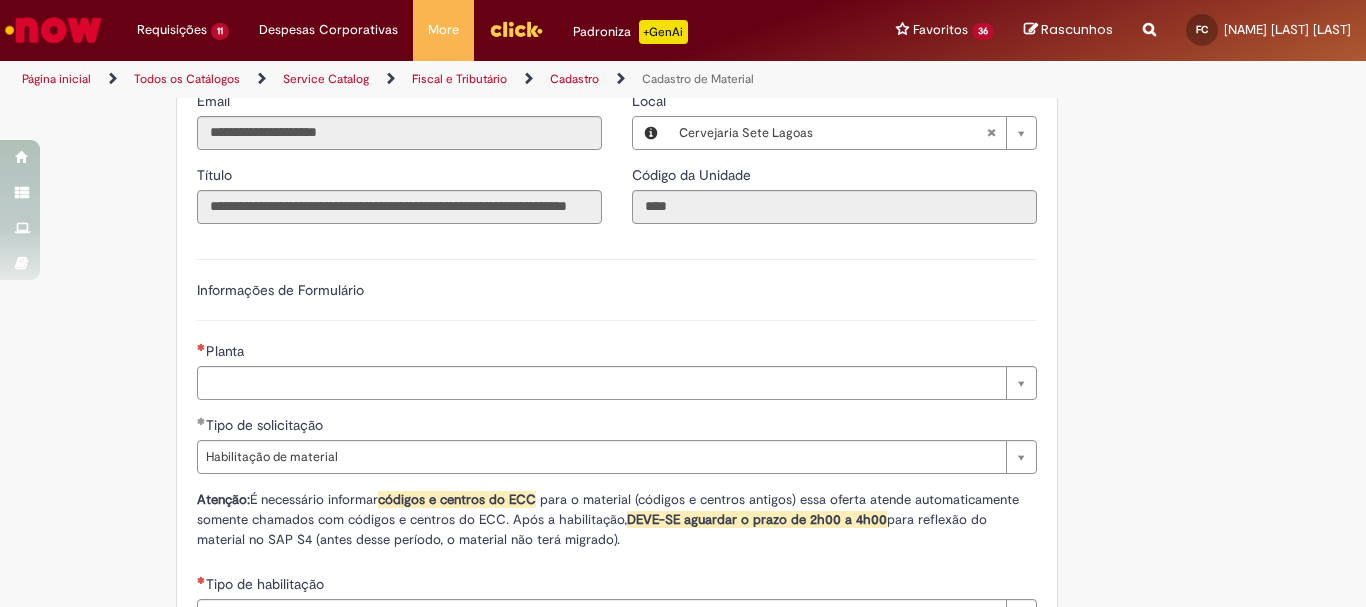 click on "Adicionar a Favoritos
Cadastro de Material
Oferta destinada à solicitações relacionadas ao cadastro de materiais.
Criação de Material  – Tipo de Solicitação destinada para criação de novos códigos dos materiais abaixo:       1.1 – Embalagem Retornável (Ativo de Giro)       1.2 – Embalagem Não Retornável        1.3 – Matéria prima       1.4 – Marketing       1.5 – Cadastro de Protótipo CIT (Cadastro exclusivo do CIT)
Habilitação  – Tipo de Solicitação destinada a Habilitação dos Materiais       2.1 – Habilitação de Material       2.2 - Habilitar Tipo de Avaliação New & Especiais
ATENÇÃO CÓDIGO ECC!   Para solicitação de  HABILITAÇÃO DE MATERIAL  É NECESSÁRIO INFORMAR O CÓDIGO DO  MATERIAL E UNIDADE DO  ECC
NÃO  ocorre.
ATENÇÃO INTERFACE!
Modificação" at bounding box center [683, 168] 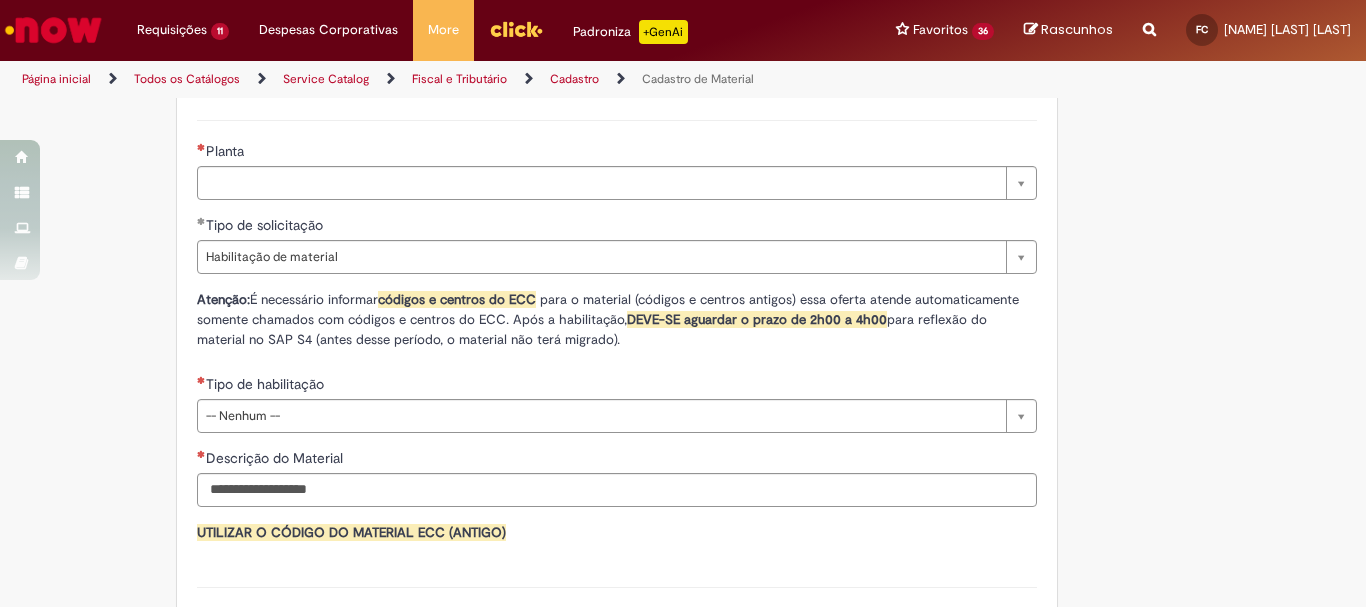 click on "Adicionar a Favoritos
Cadastro de Material
Oferta destinada à solicitações relacionadas ao cadastro de materiais.
Criação de Material  – Tipo de Solicitação destinada para criação de novos códigos dos materiais abaixo:       1.1 – Embalagem Retornável (Ativo de Giro)       1.2 – Embalagem Não Retornável        1.3 – Matéria prima       1.4 – Marketing       1.5 – Cadastro de Protótipo CIT (Cadastro exclusivo do CIT)
Habilitação  – Tipo de Solicitação destinada a Habilitação dos Materiais       2.1 – Habilitação de Material       2.2 - Habilitar Tipo de Avaliação New & Especiais
ATENÇÃO CÓDIGO ECC!   Para solicitação de  HABILITAÇÃO DE MATERIAL  É NECESSÁRIO INFORMAR O CÓDIGO DO  MATERIAL E UNIDADE DO  ECC
NÃO  ocorre.
ATENÇÃO INTERFACE!
Modificação" at bounding box center [683, -32] 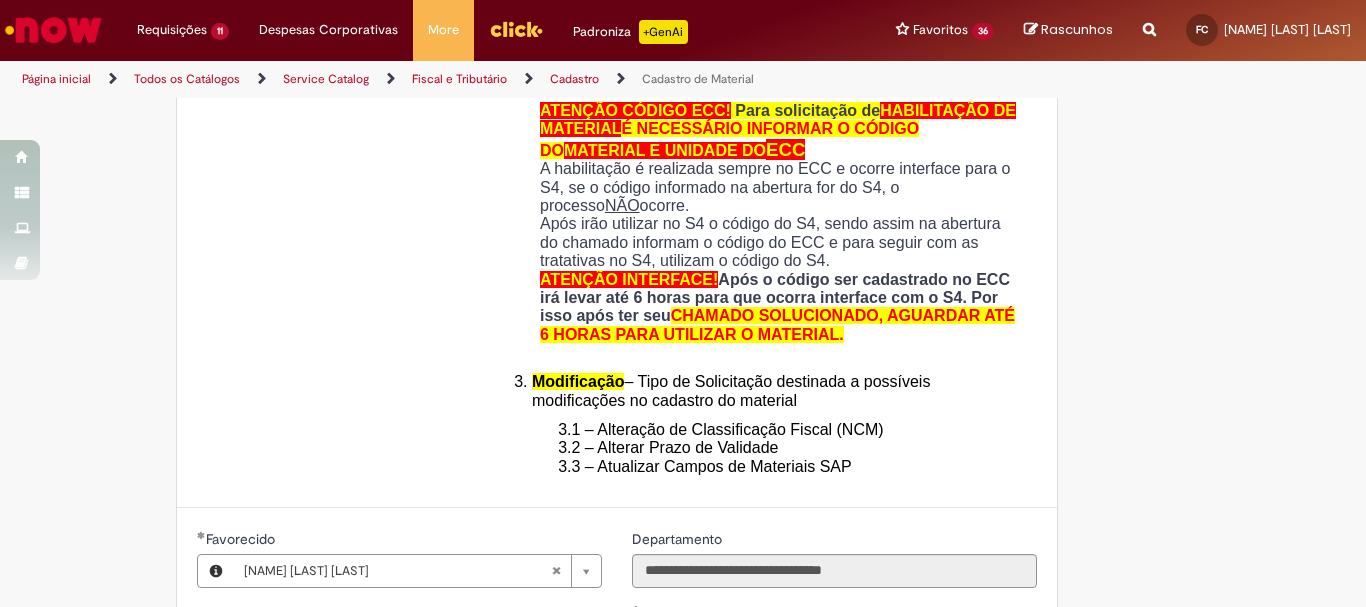 scroll, scrollTop: 0, scrollLeft: 0, axis: both 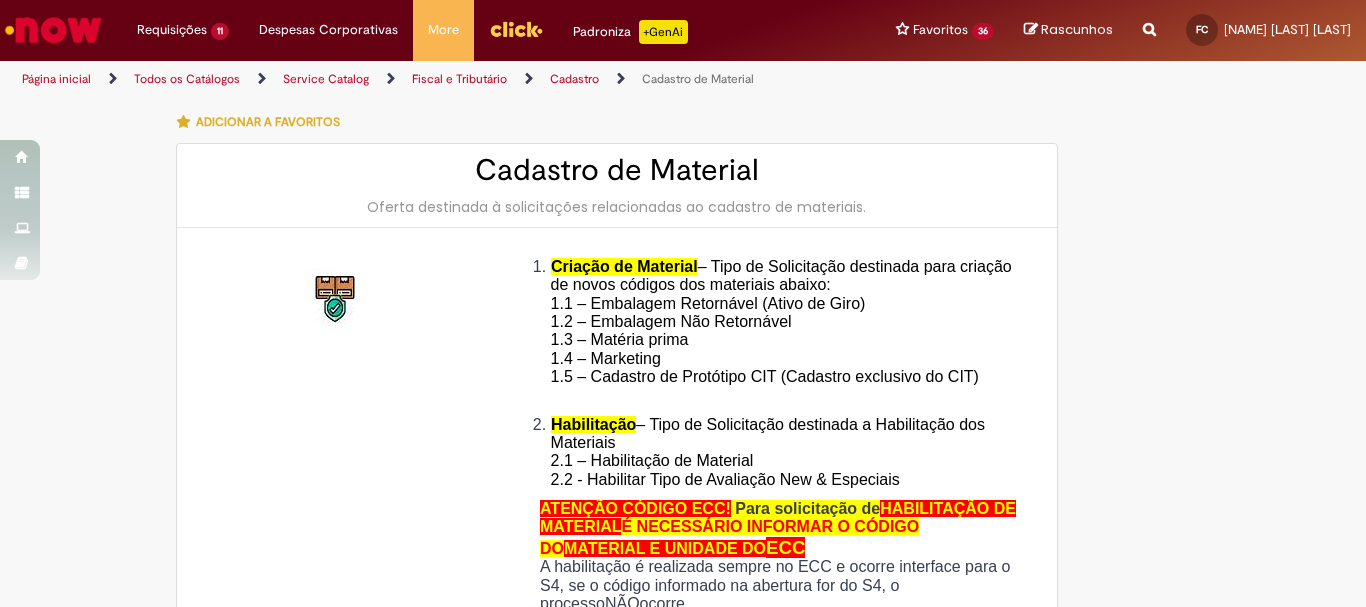 click on "Adicionar a Favoritos
Cadastro de Material
Oferta destinada à solicitações relacionadas ao cadastro de materiais.
Criação de Material  – Tipo de Solicitação destinada para criação de novos códigos dos materiais abaixo:       1.1 – Embalagem Retornável (Ativo de Giro)       1.2 – Embalagem Não Retornável        1.3 – Matéria prima       1.4 – Marketing       1.5 – Cadastro de Protótipo CIT (Cadastro exclusivo do CIT)
Habilitação  – Tipo de Solicitação destinada a Habilitação dos Materiais       2.1 – Habilitação de Material       2.2 - Habilitar Tipo de Avaliação New & Especiais
ATENÇÃO CÓDIGO ECC!   Para solicitação de  HABILITAÇÃO DE MATERIAL  É NECESSÁRIO INFORMAR O CÓDIGO DO  MATERIAL E UNIDADE DO  ECC
NÃO  ocorre.
ATENÇÃO INTERFACE!
Modificação" at bounding box center (683, 1152) 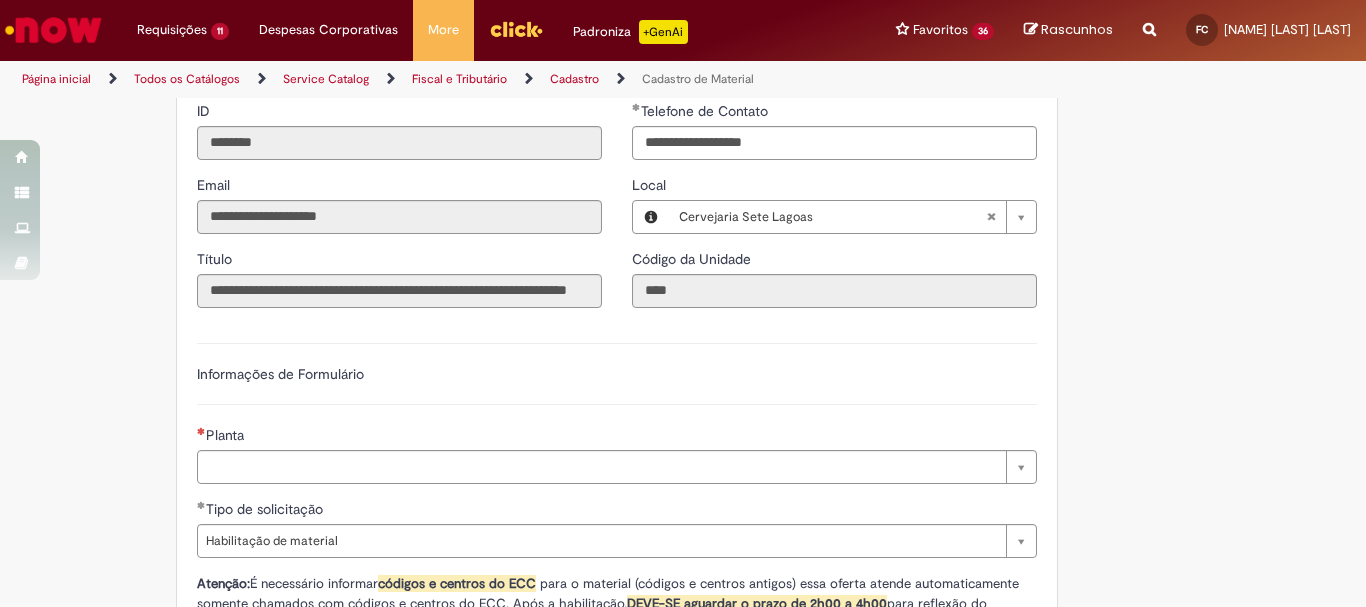 scroll, scrollTop: 1000, scrollLeft: 0, axis: vertical 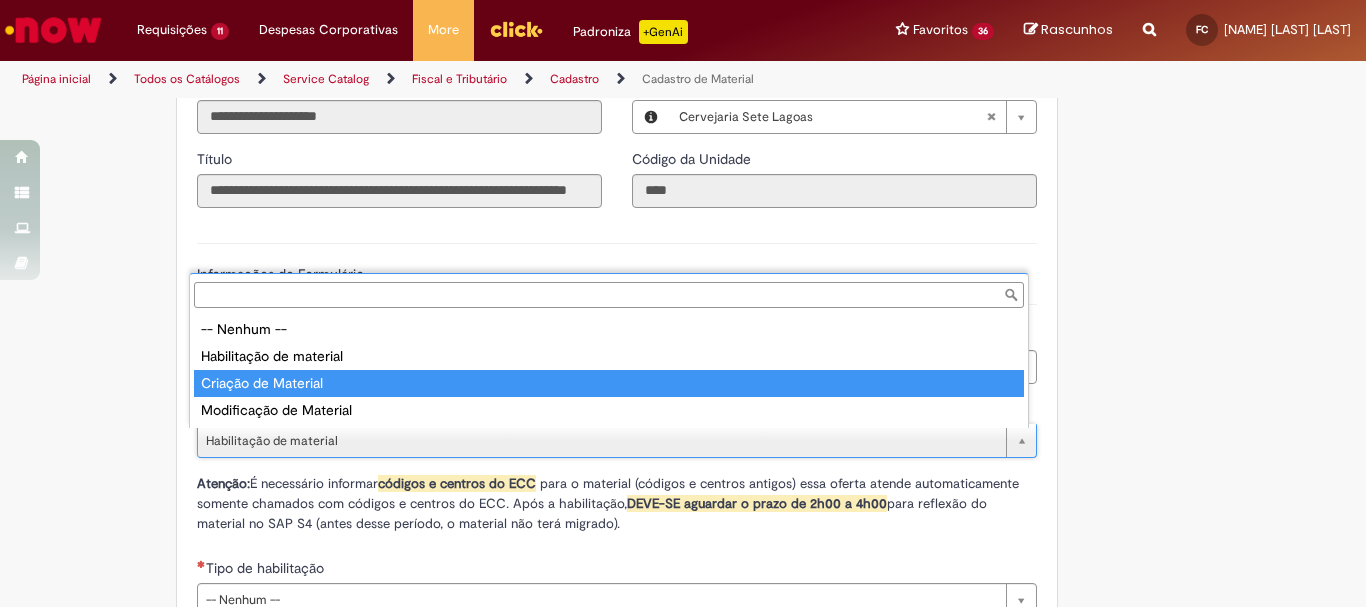 type on "**********" 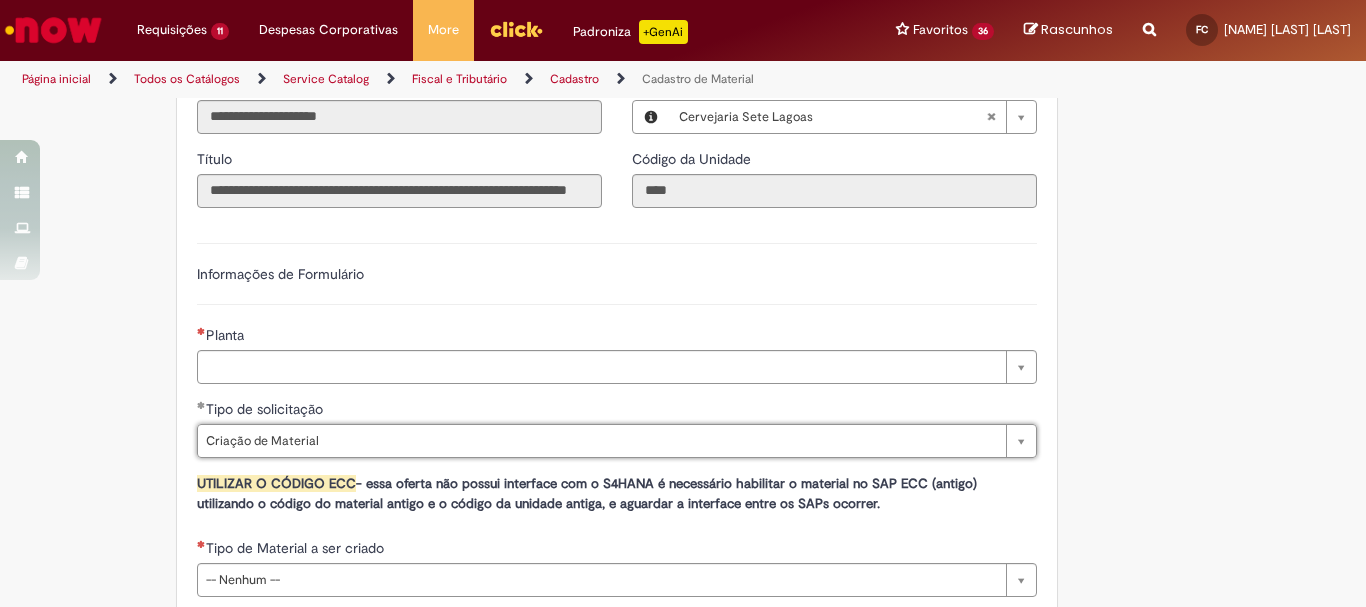 scroll, scrollTop: 0, scrollLeft: 122, axis: horizontal 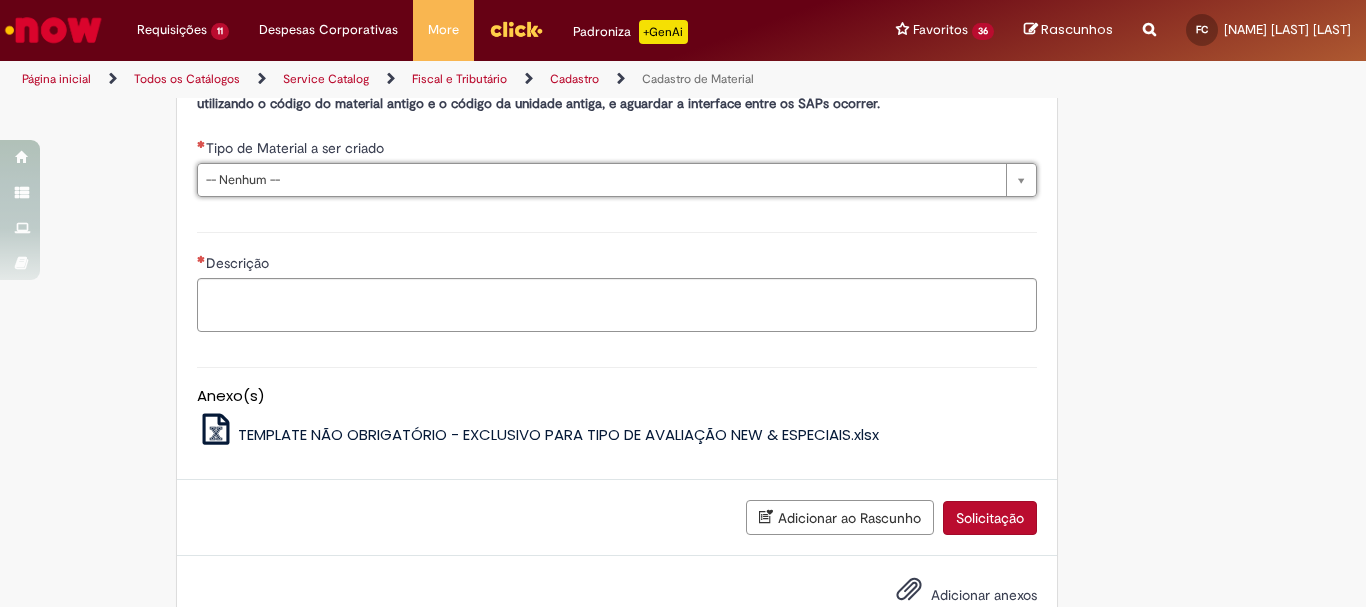 drag, startPoint x: 1132, startPoint y: 183, endPoint x: 981, endPoint y: 226, distance: 157.00319 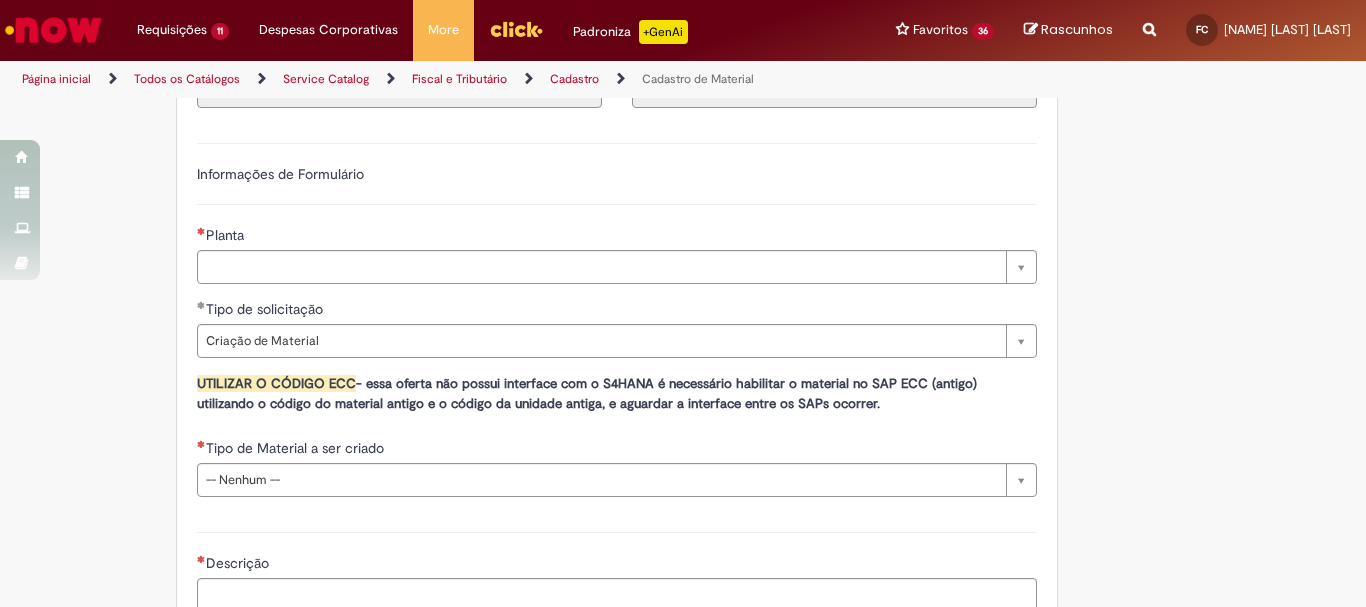 click on "Adicionar a Favoritos
Cadastro de Material
Oferta destinada à solicitações relacionadas ao cadastro de materiais.
Criação de Material  – Tipo de Solicitação destinada para criação de novos códigos dos materiais abaixo:       1.1 – Embalagem Retornável (Ativo de Giro)       1.2 – Embalagem Não Retornável        1.3 – Matéria prima       1.4 – Marketing       1.5 – Cadastro de Protótipo CIT (Cadastro exclusivo do CIT)
Habilitação  – Tipo de Solicitação destinada a Habilitação dos Materiais       2.1 – Habilitação de Material       2.2 - Habilitar Tipo de Avaliação New & Especiais
ATENÇÃO CÓDIGO ECC!   Para solicitação de  HABILITAÇÃO DE MATERIAL  É NECESSÁRIO INFORMAR O CÓDIGO DO  MATERIAL E UNIDADE DO  ECC
NÃO  ocorre.
ATENÇÃO INTERFACE!
Modificação" at bounding box center (683, -18) 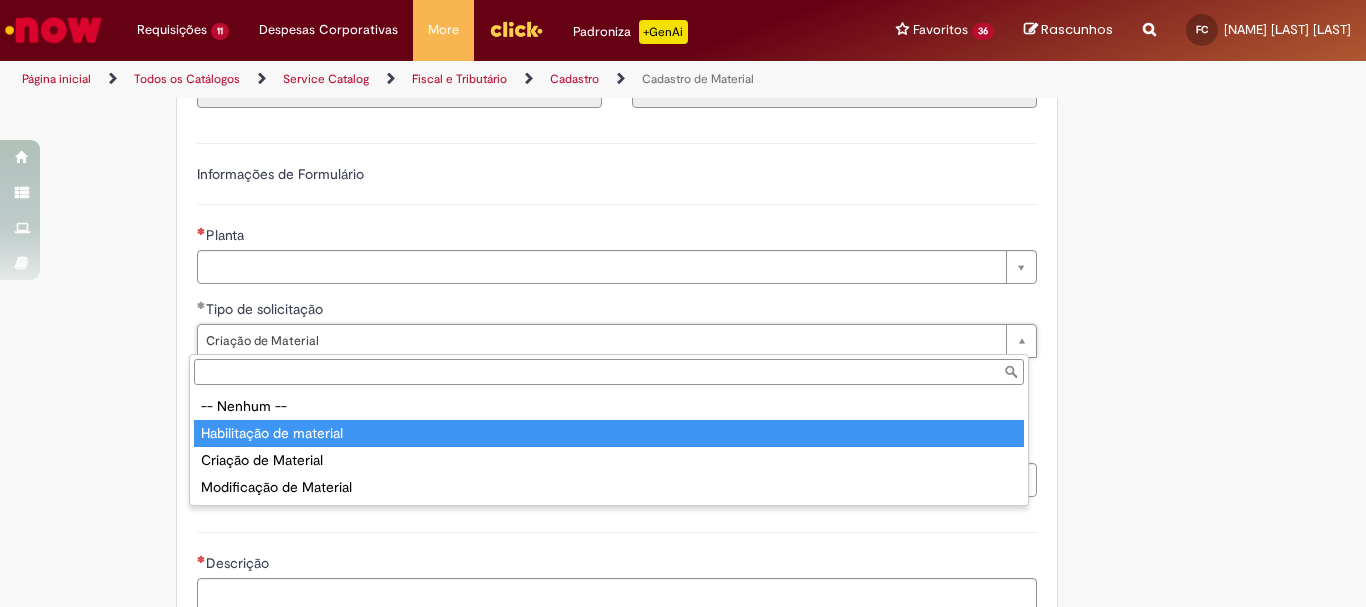 type on "**********" 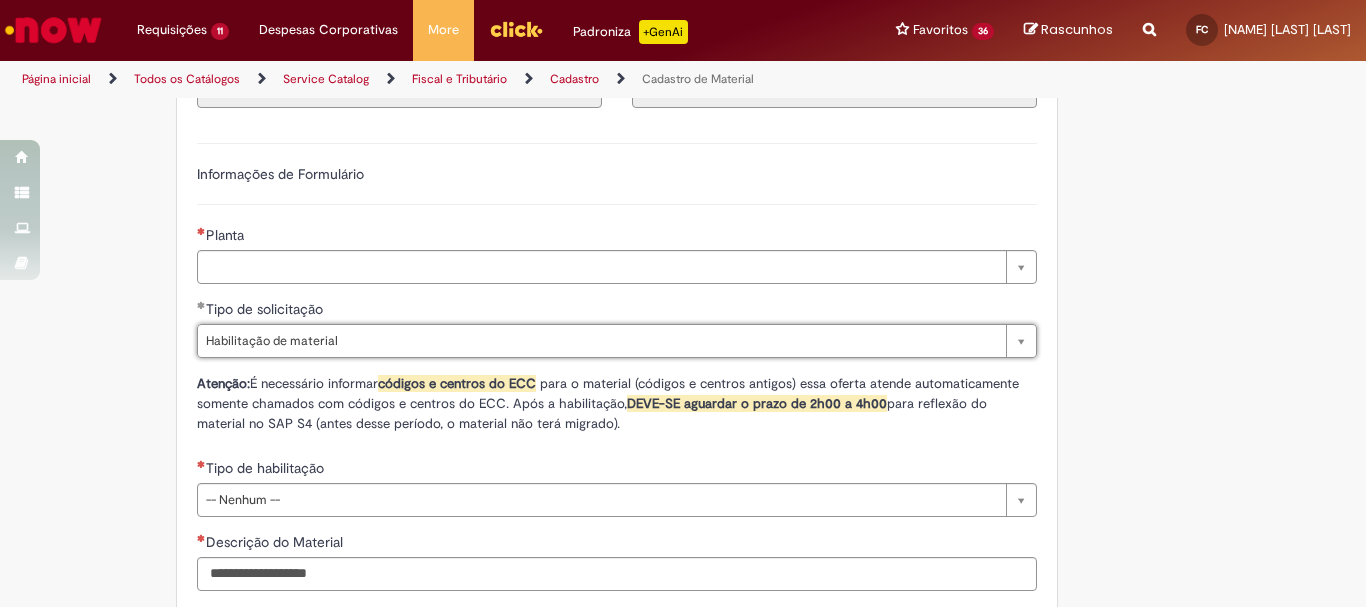 scroll, scrollTop: 1300, scrollLeft: 0, axis: vertical 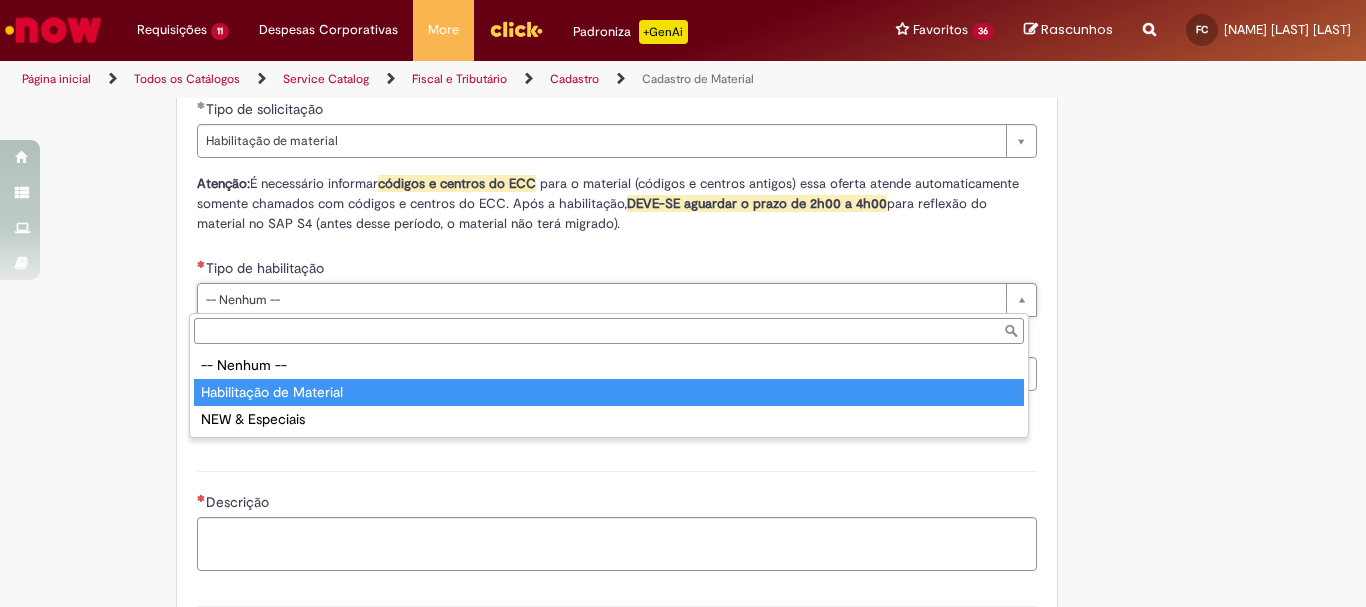 type on "**********" 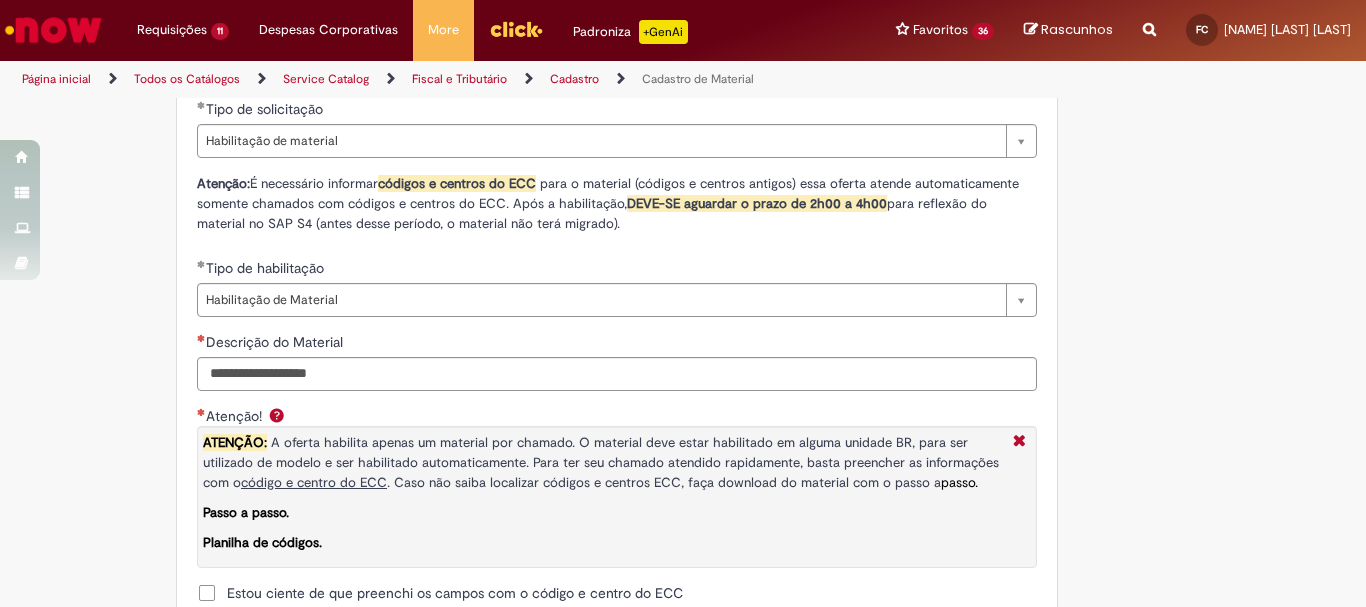 click on "Adicionar a Favoritos
Cadastro de Material
Oferta destinada à solicitações relacionadas ao cadastro de materiais.
Criação de Material  – Tipo de Solicitação destinada para criação de novos códigos dos materiais abaixo:       1.1 – Embalagem Retornável (Ativo de Giro)       1.2 – Embalagem Não Retornável        1.3 – Matéria prima       1.4 – Marketing       1.5 – Cadastro de Protótipo CIT (Cadastro exclusivo do CIT)
Habilitação  – Tipo de Solicitação destinada a Habilitação dos Materiais       2.1 – Habilitação de Material       2.2 - Habilitar Tipo de Avaliação New & Especiais
ATENÇÃO CÓDIGO ECC!   Para solicitação de  HABILITAÇÃO DE MATERIAL  É NECESSÁRIO INFORMAR O CÓDIGO DO  MATERIAL E UNIDADE DO  ECC
NÃO  ocorre.
ATENÇÃO INTERFACE!
Modificação" at bounding box center [683, 123] 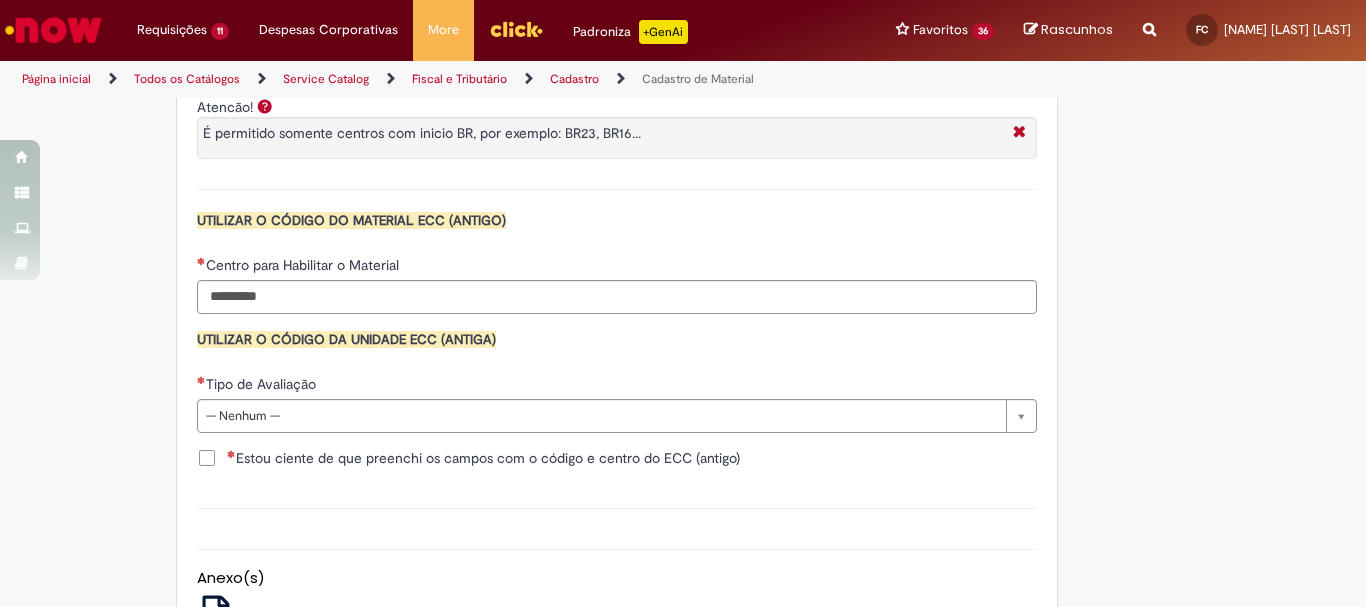 scroll, scrollTop: 2000, scrollLeft: 0, axis: vertical 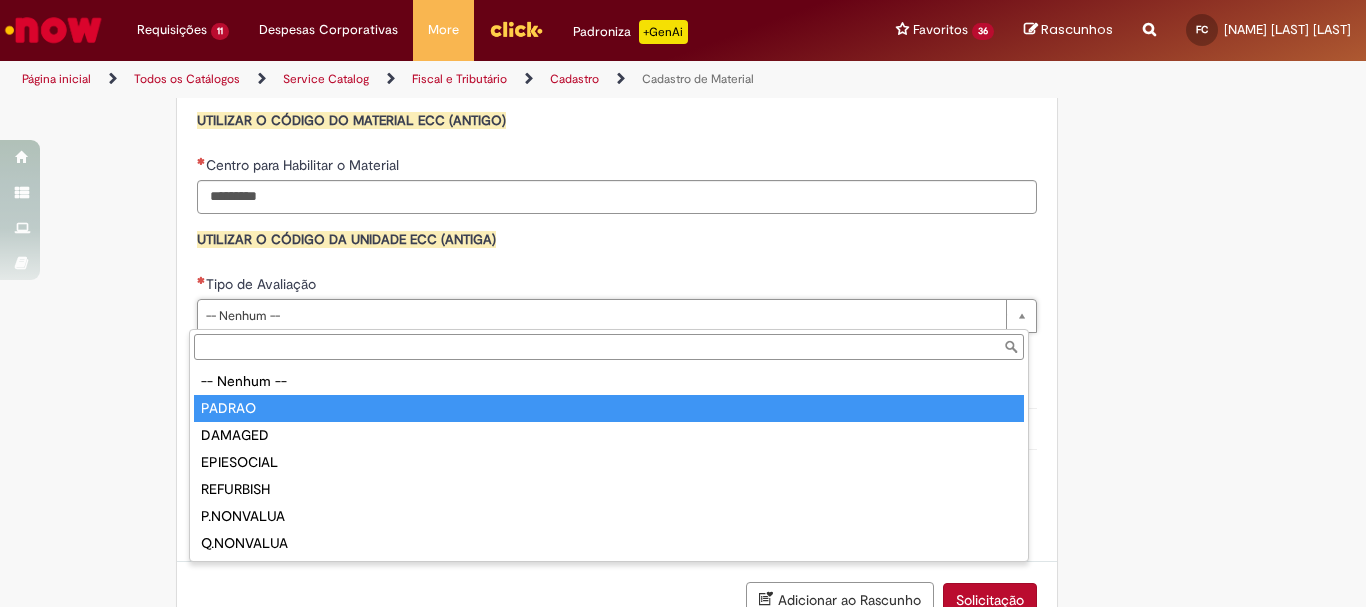 type on "******" 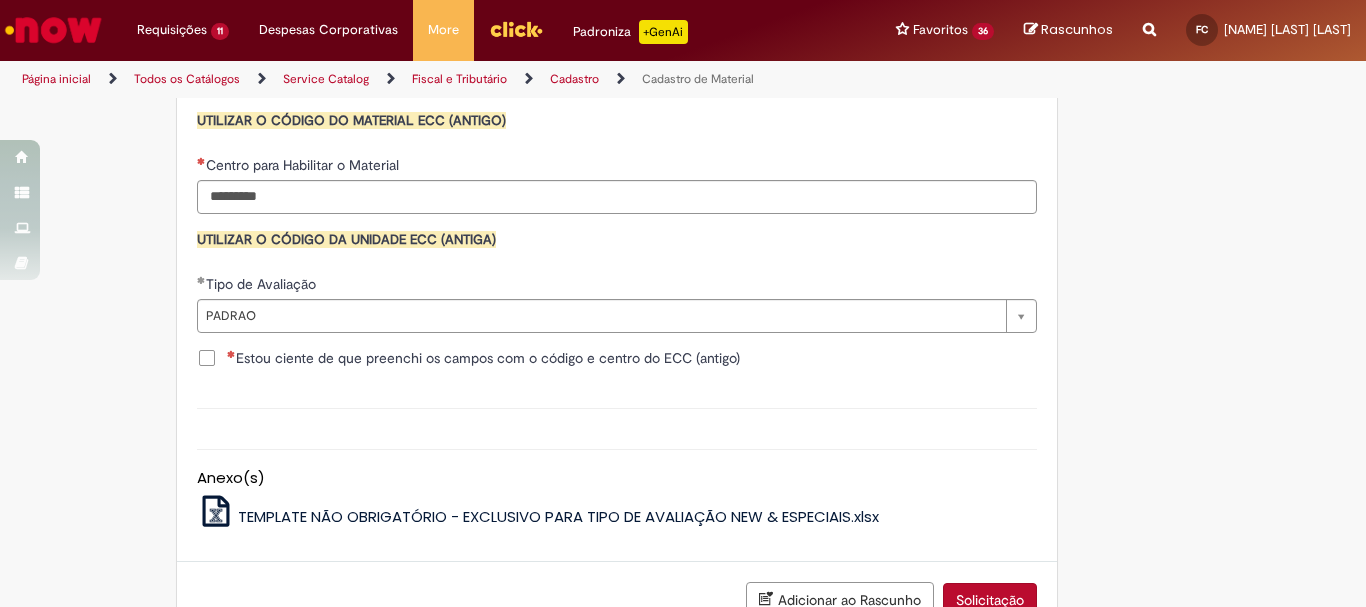 click on "Adicionar a Favoritos
Cadastro de Material
Oferta destinada à solicitações relacionadas ao cadastro de materiais.
Criação de Material  – Tipo de Solicitação destinada para criação de novos códigos dos materiais abaixo:       1.1 – Embalagem Retornável (Ativo de Giro)       1.2 – Embalagem Não Retornável        1.3 – Matéria prima       1.4 – Marketing       1.5 – Cadastro de Protótipo CIT (Cadastro exclusivo do CIT)
Habilitação  – Tipo de Solicitação destinada a Habilitação dos Materiais       2.1 – Habilitação de Material       2.2 - Habilitar Tipo de Avaliação New & Especiais
ATENÇÃO CÓDIGO ECC!   Para solicitação de  HABILITAÇÃO DE MATERIAL  É NECESSÁRIO INFORMAR O CÓDIGO DO  MATERIAL E UNIDADE DO  ECC
NÃO  ocorre.
ATENÇÃO INTERFACE!
Modificação" at bounding box center [683, -577] 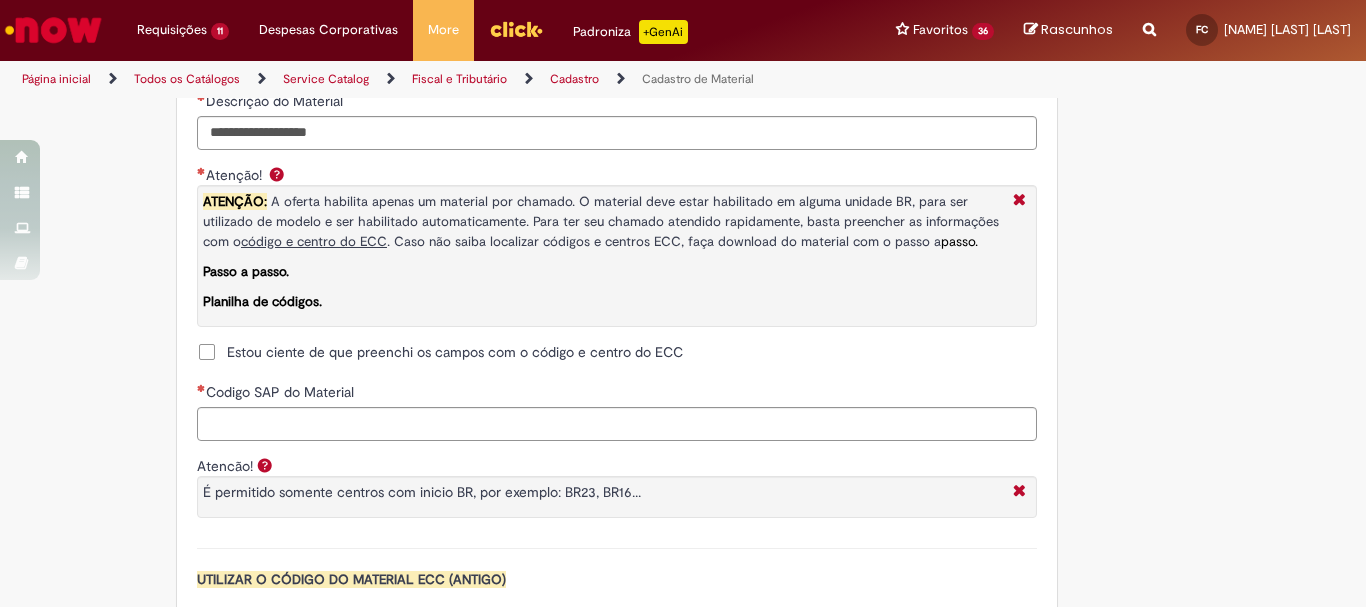 scroll, scrollTop: 2041, scrollLeft: 0, axis: vertical 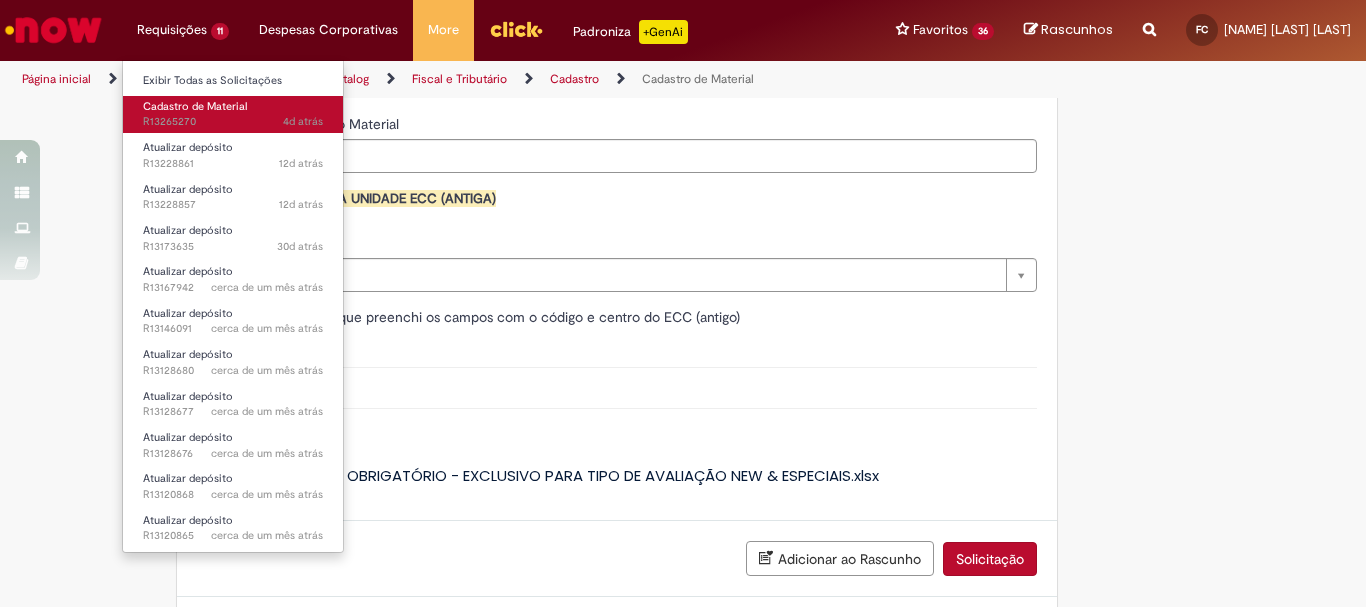 click on "Cadastro de Material" at bounding box center (195, 106) 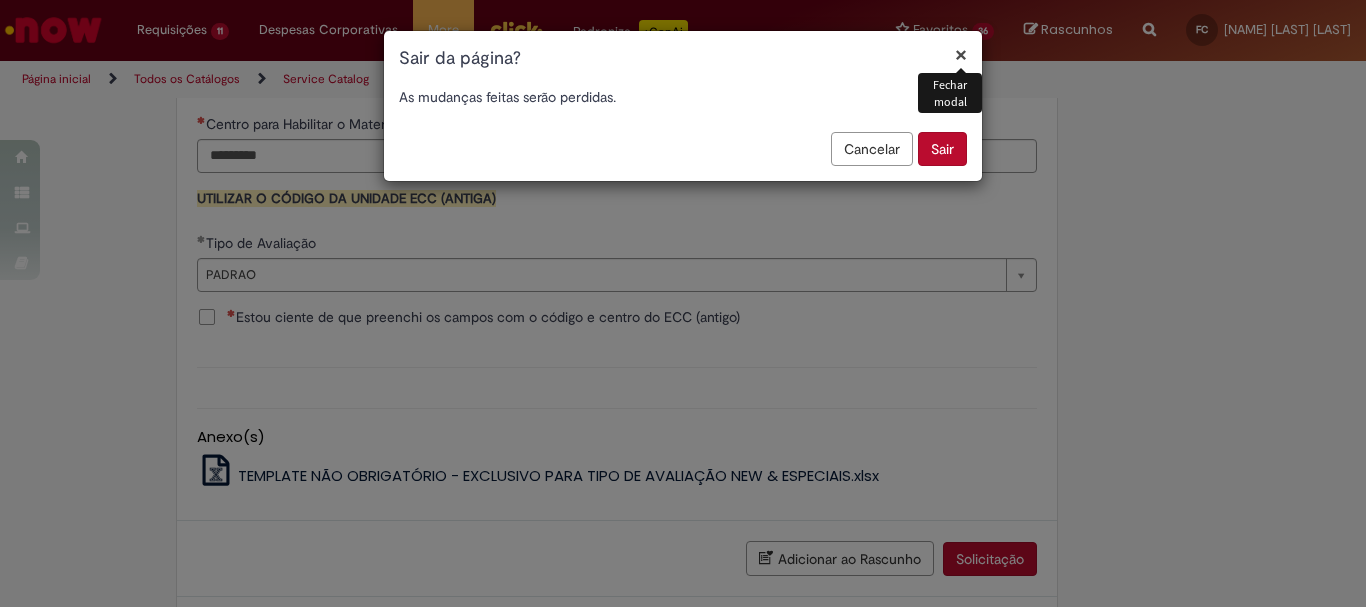 click on "Sair" at bounding box center [942, 149] 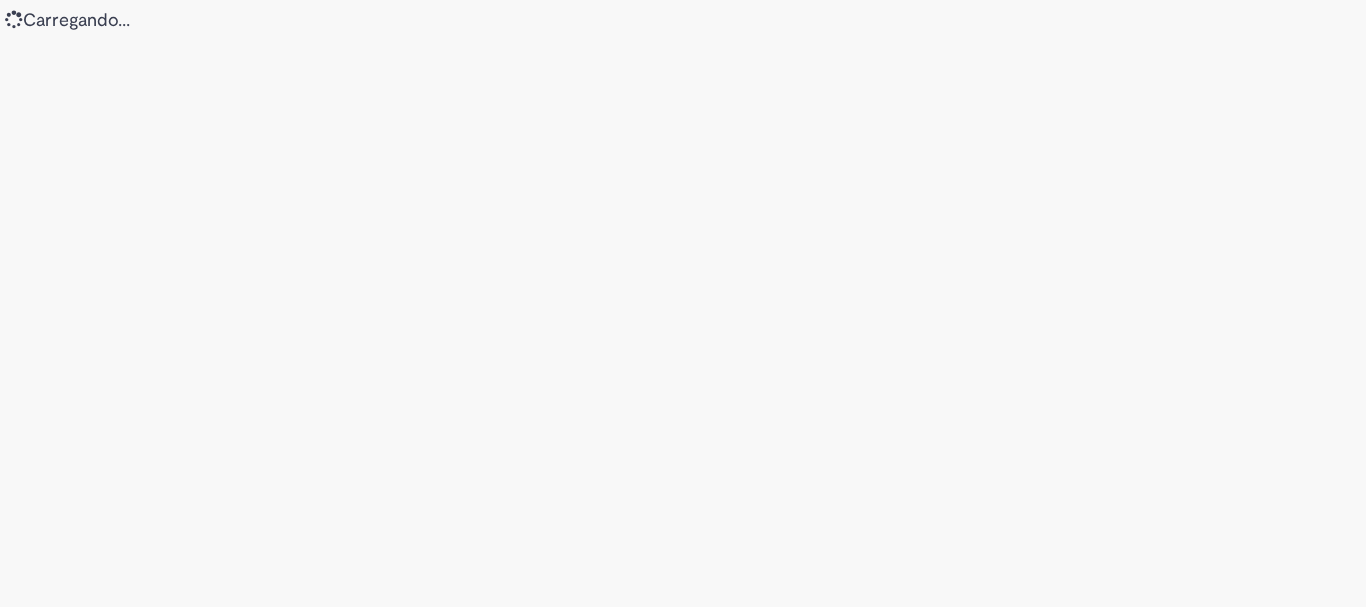 scroll, scrollTop: 0, scrollLeft: 0, axis: both 